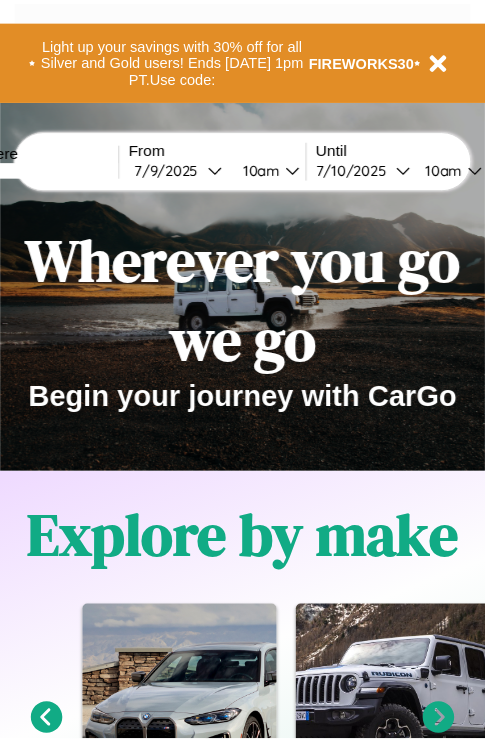 scroll, scrollTop: 0, scrollLeft: 0, axis: both 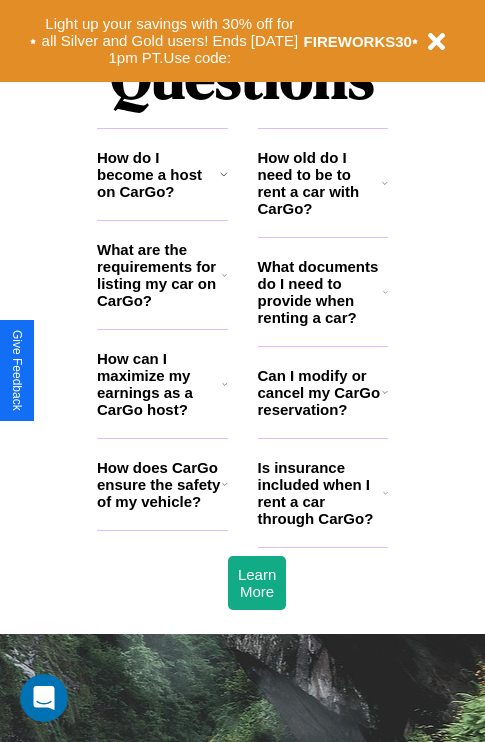 click 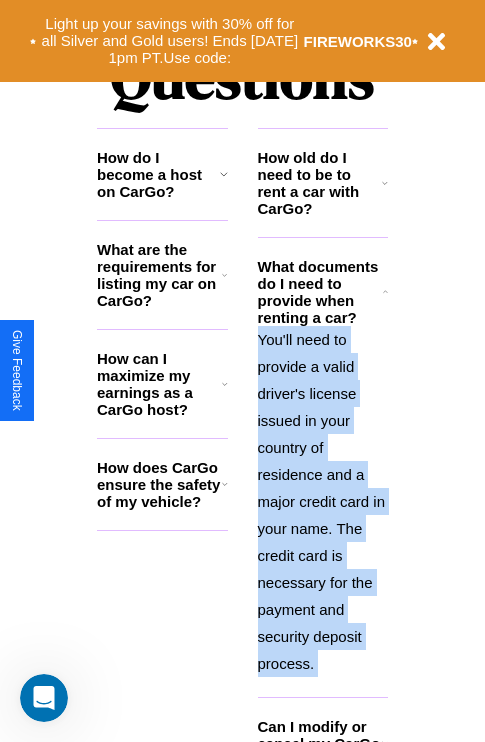 scroll, scrollTop: 2465, scrollLeft: 0, axis: vertical 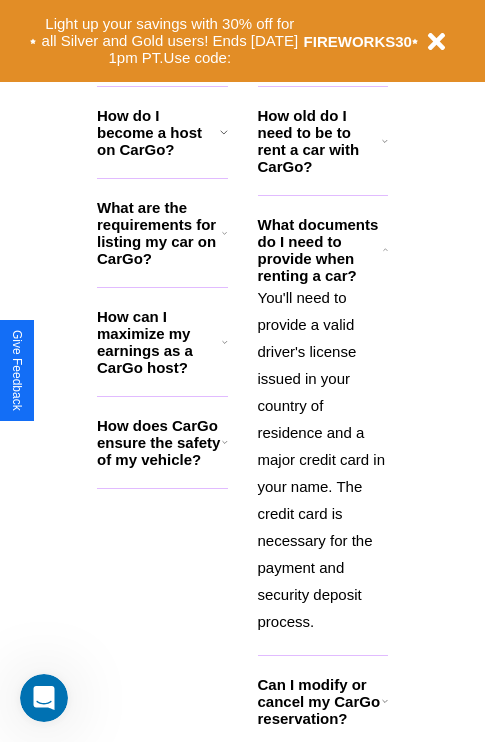 click 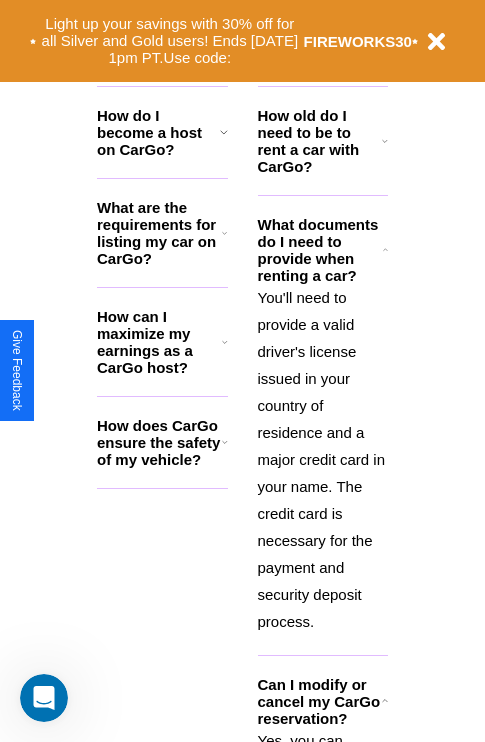 click on "How does CarGo ensure the safety of my vehicle?" at bounding box center [159, 442] 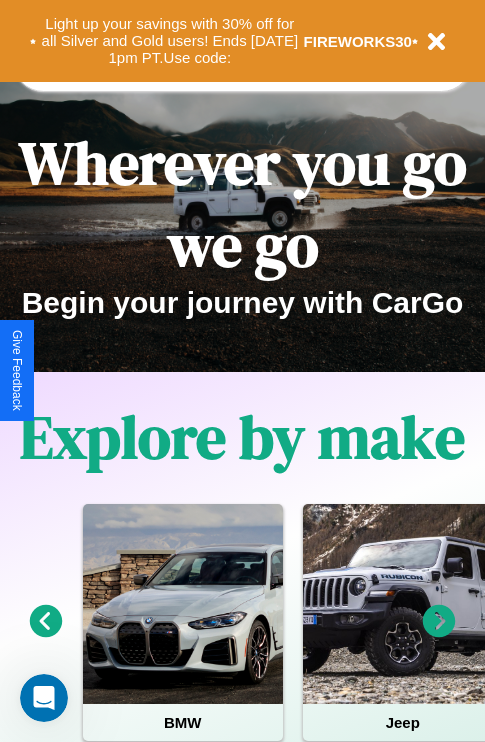 scroll, scrollTop: 0, scrollLeft: 0, axis: both 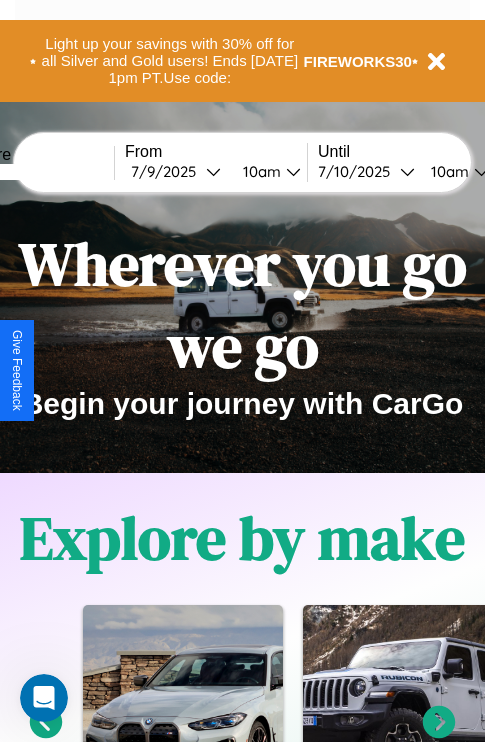 click at bounding box center (39, 172) 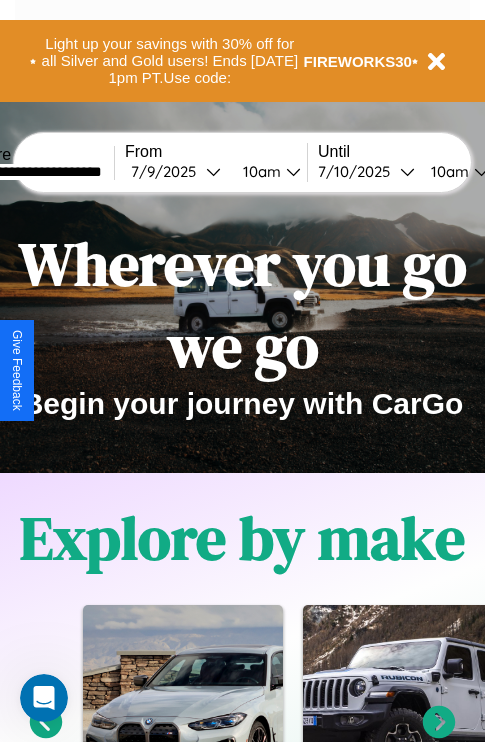 type on "**********" 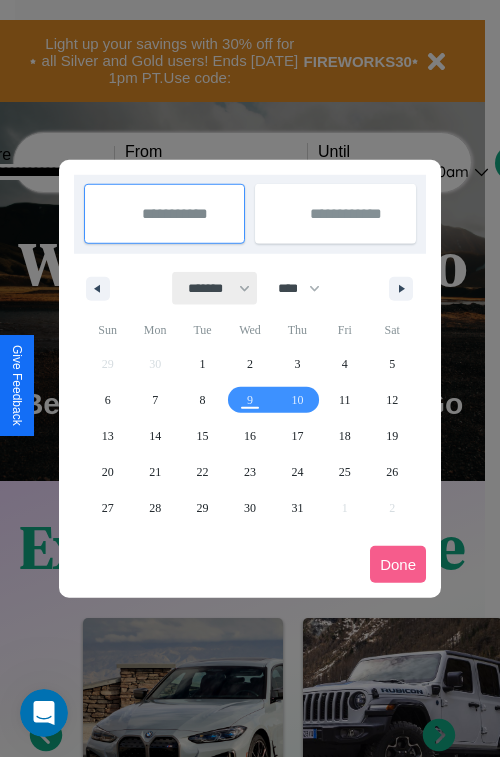 click on "******* ******** ***** ***** *** **** **** ****** ********* ******* ******** ********" at bounding box center [215, 288] 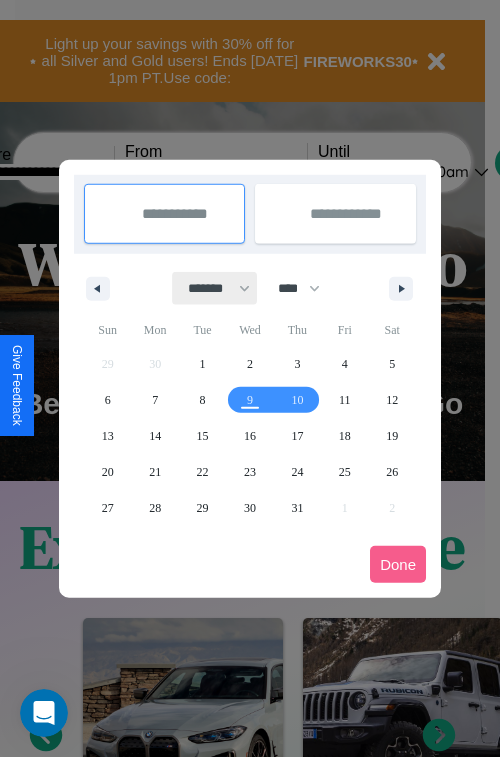 select on "*" 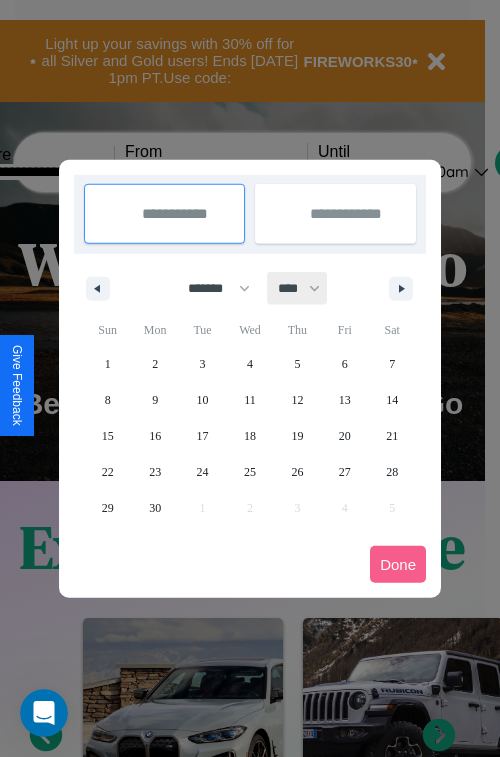 click on "**** **** **** **** **** **** **** **** **** **** **** **** **** **** **** **** **** **** **** **** **** **** **** **** **** **** **** **** **** **** **** **** **** **** **** **** **** **** **** **** **** **** **** **** **** **** **** **** **** **** **** **** **** **** **** **** **** **** **** **** **** **** **** **** **** **** **** **** **** **** **** **** **** **** **** **** **** **** **** **** **** **** **** **** **** **** **** **** **** **** **** **** **** **** **** **** **** **** **** **** **** **** **** **** **** **** **** **** **** **** **** **** **** **** **** **** **** **** **** **** ****" at bounding box center [298, 288] 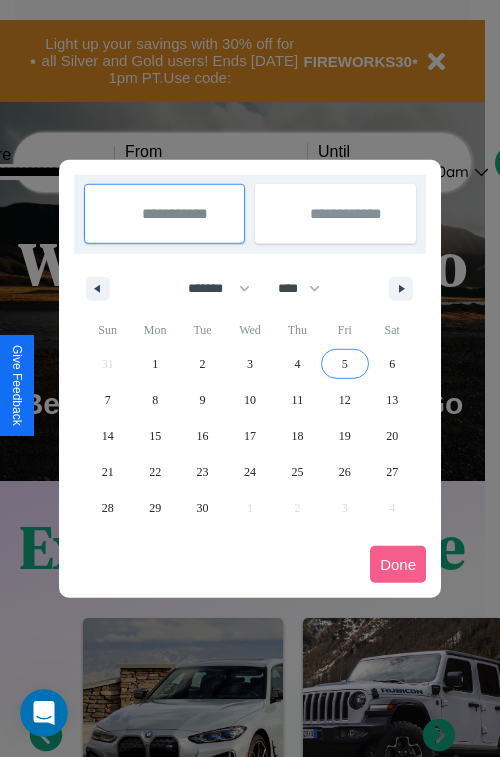 click on "5" at bounding box center [345, 364] 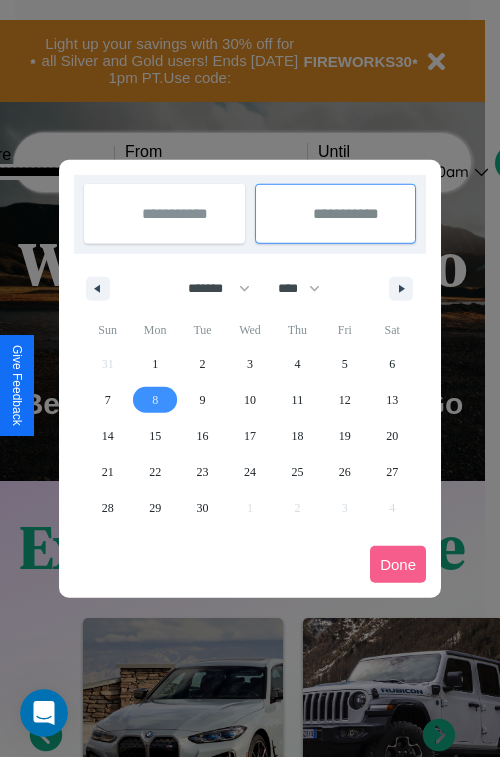 click on "8" at bounding box center (155, 400) 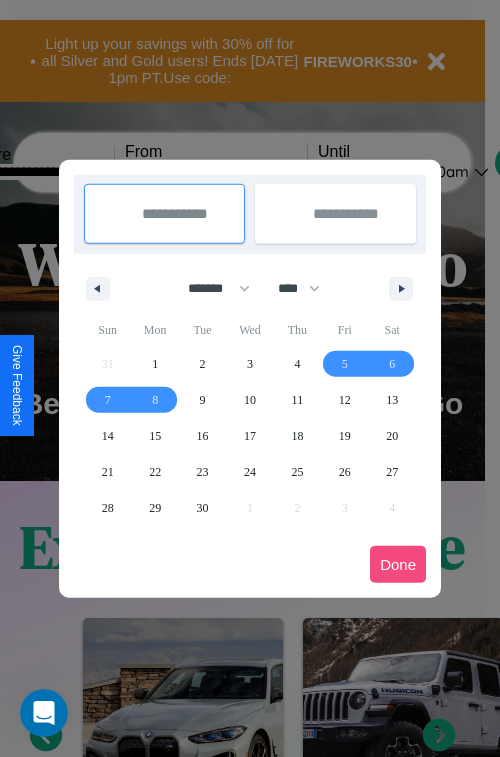 click on "Done" at bounding box center [398, 564] 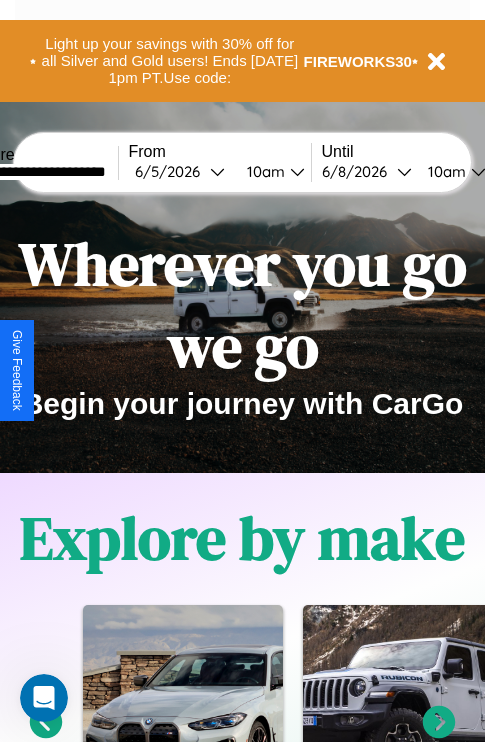 scroll, scrollTop: 0, scrollLeft: 68, axis: horizontal 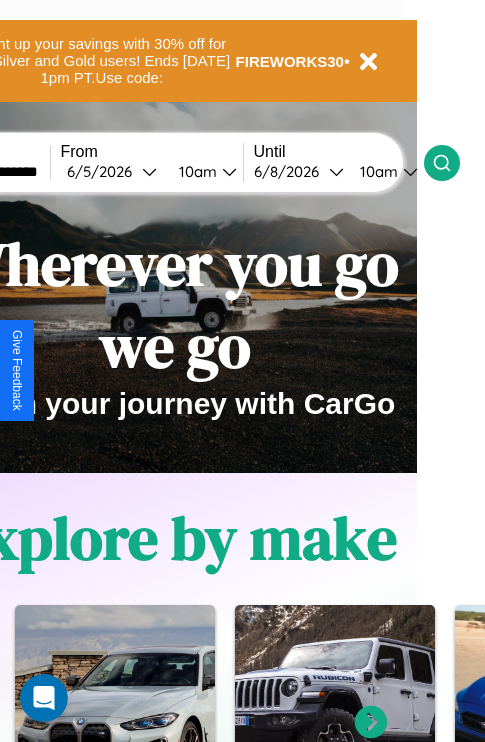 click 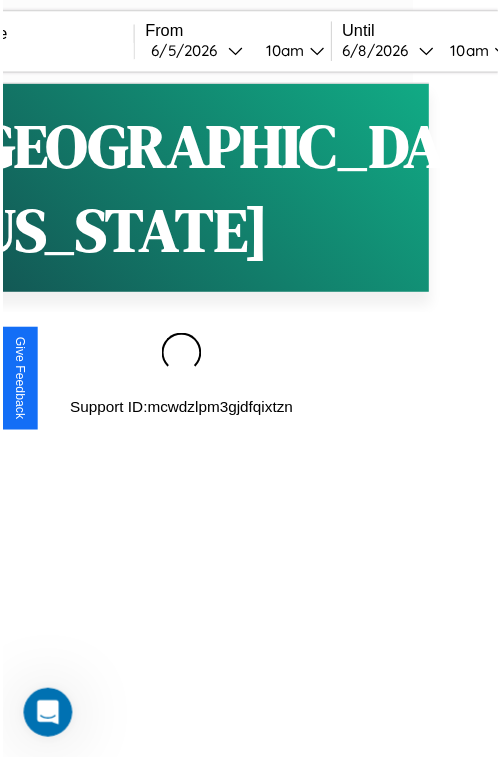 scroll, scrollTop: 0, scrollLeft: 0, axis: both 